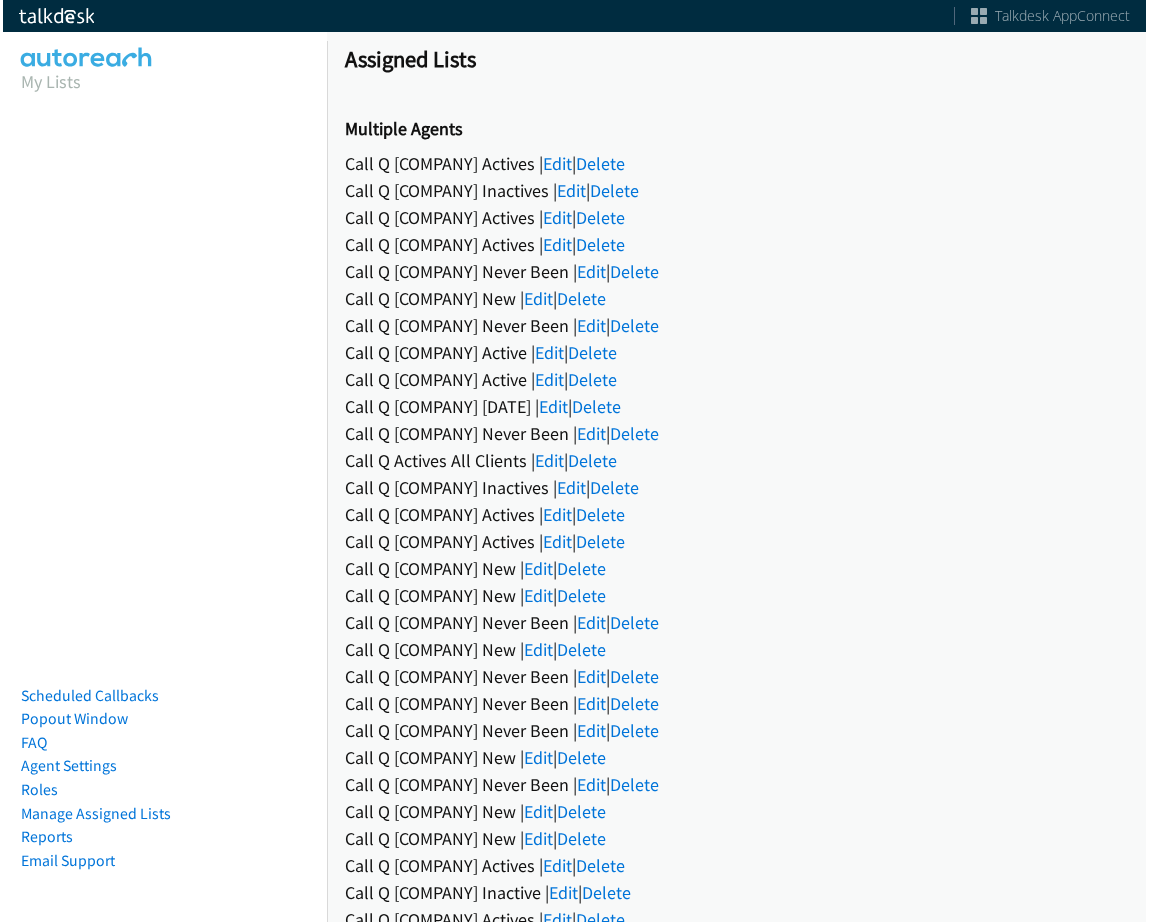 scroll, scrollTop: 0, scrollLeft: 0, axis: both 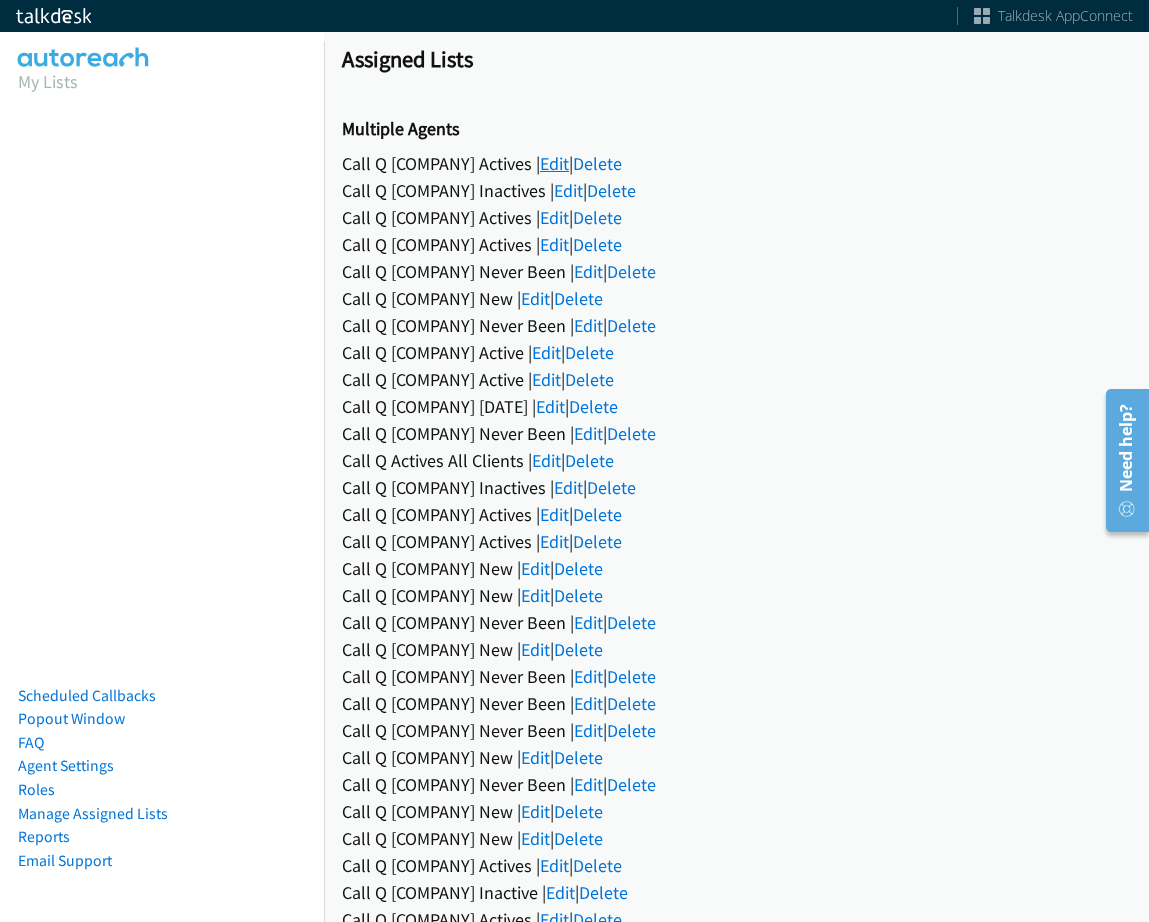 click on "Edit" at bounding box center (554, 163) 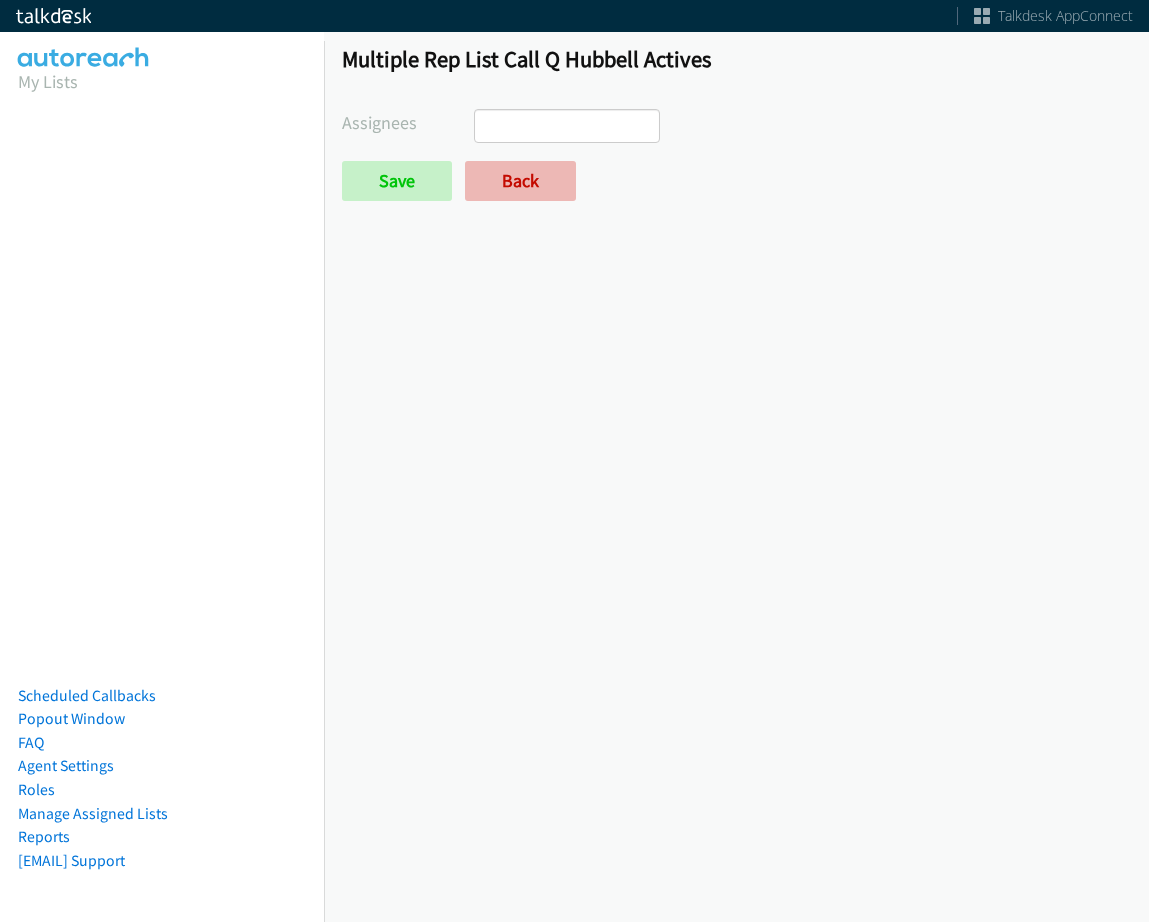 scroll, scrollTop: 0, scrollLeft: 0, axis: both 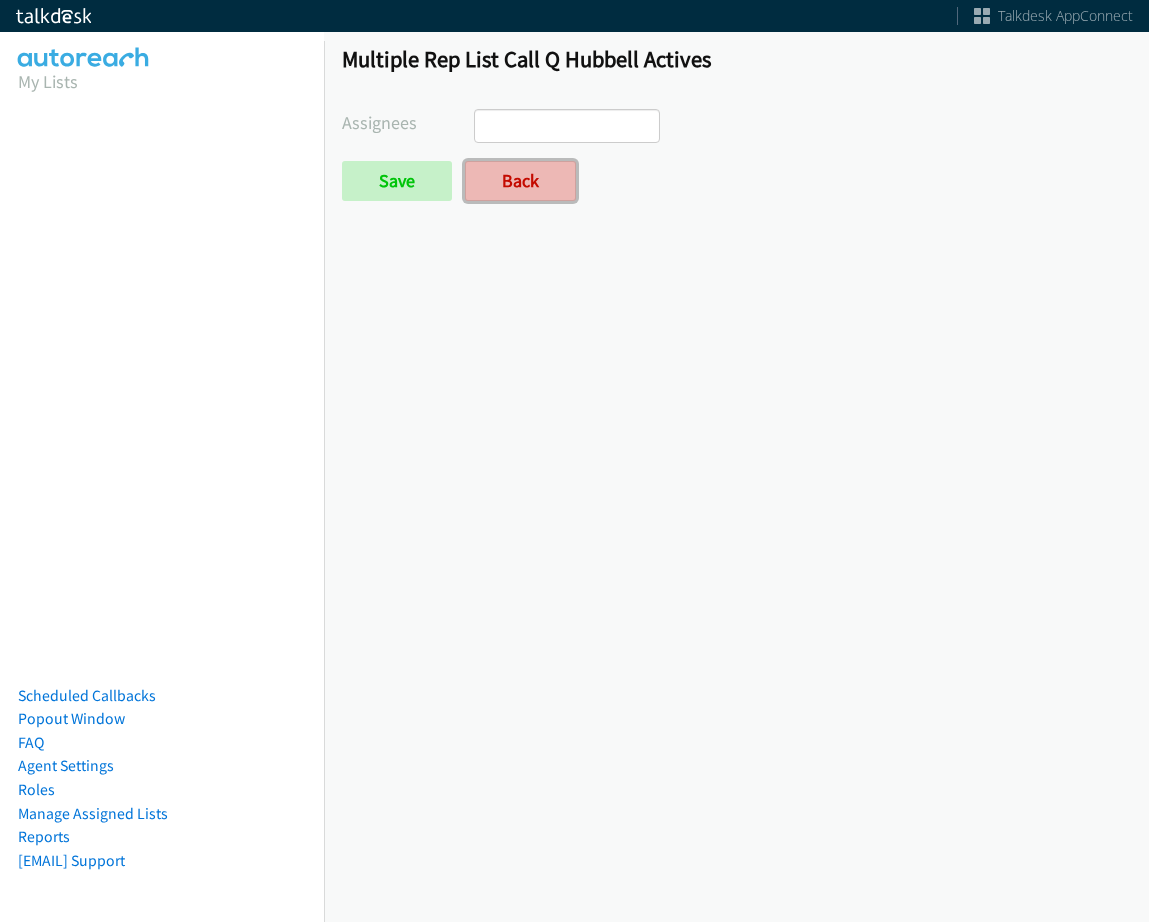 click on "Back" at bounding box center [520, 181] 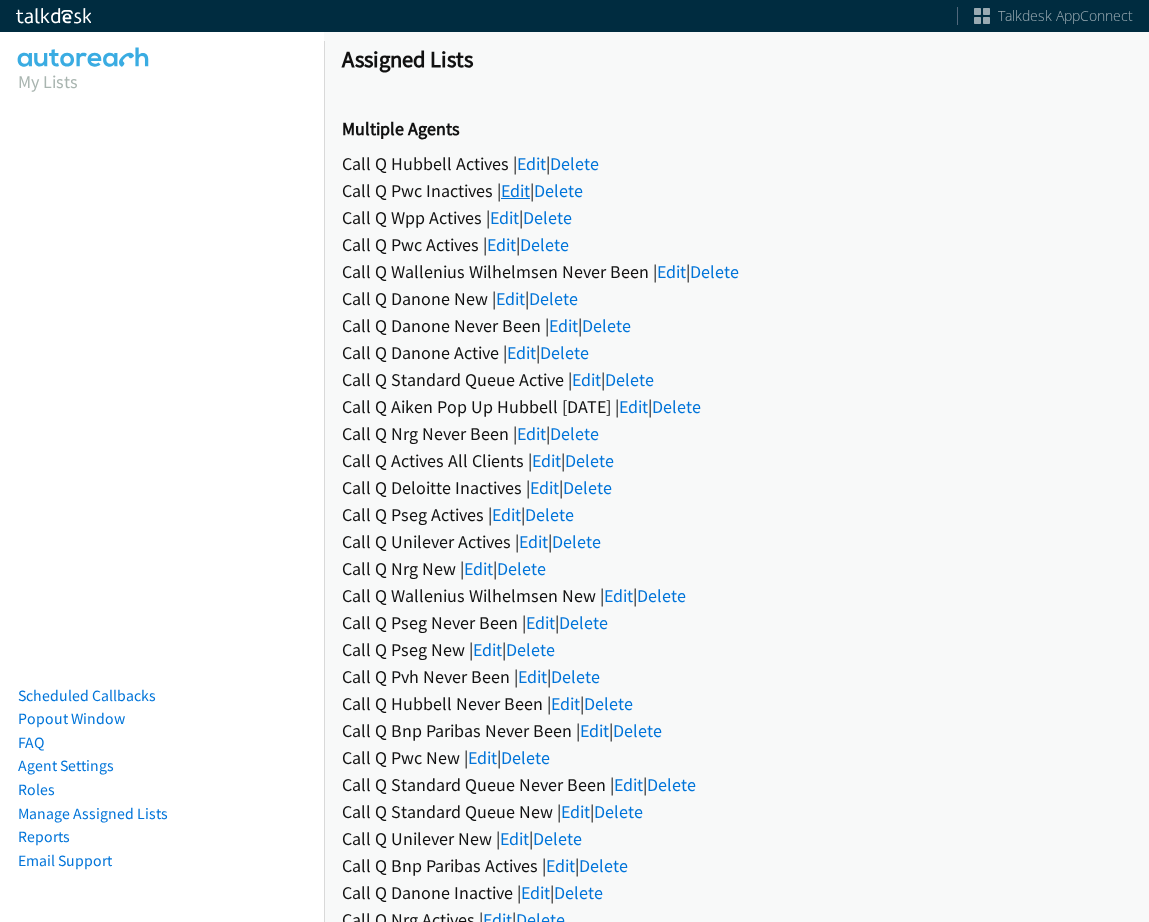 scroll, scrollTop: 0, scrollLeft: 0, axis: both 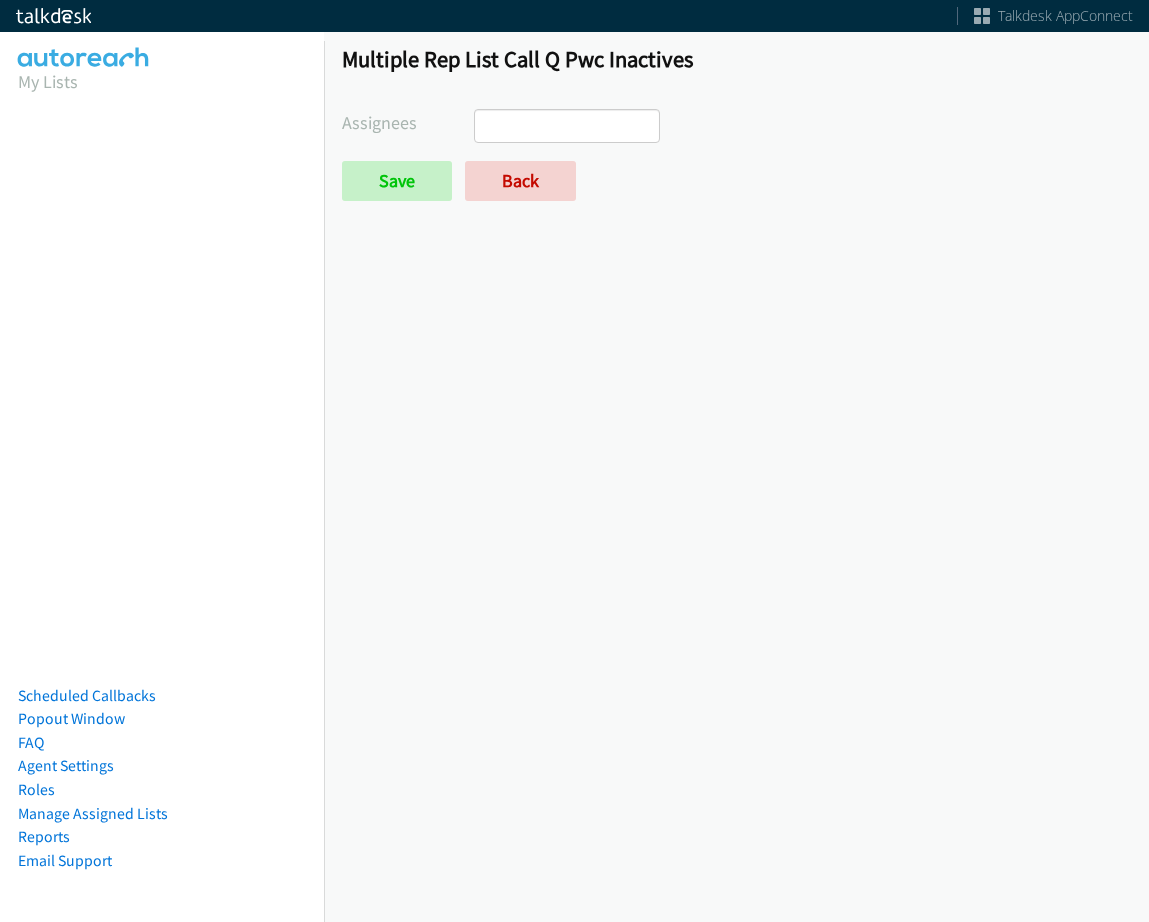 click at bounding box center [510, 126] 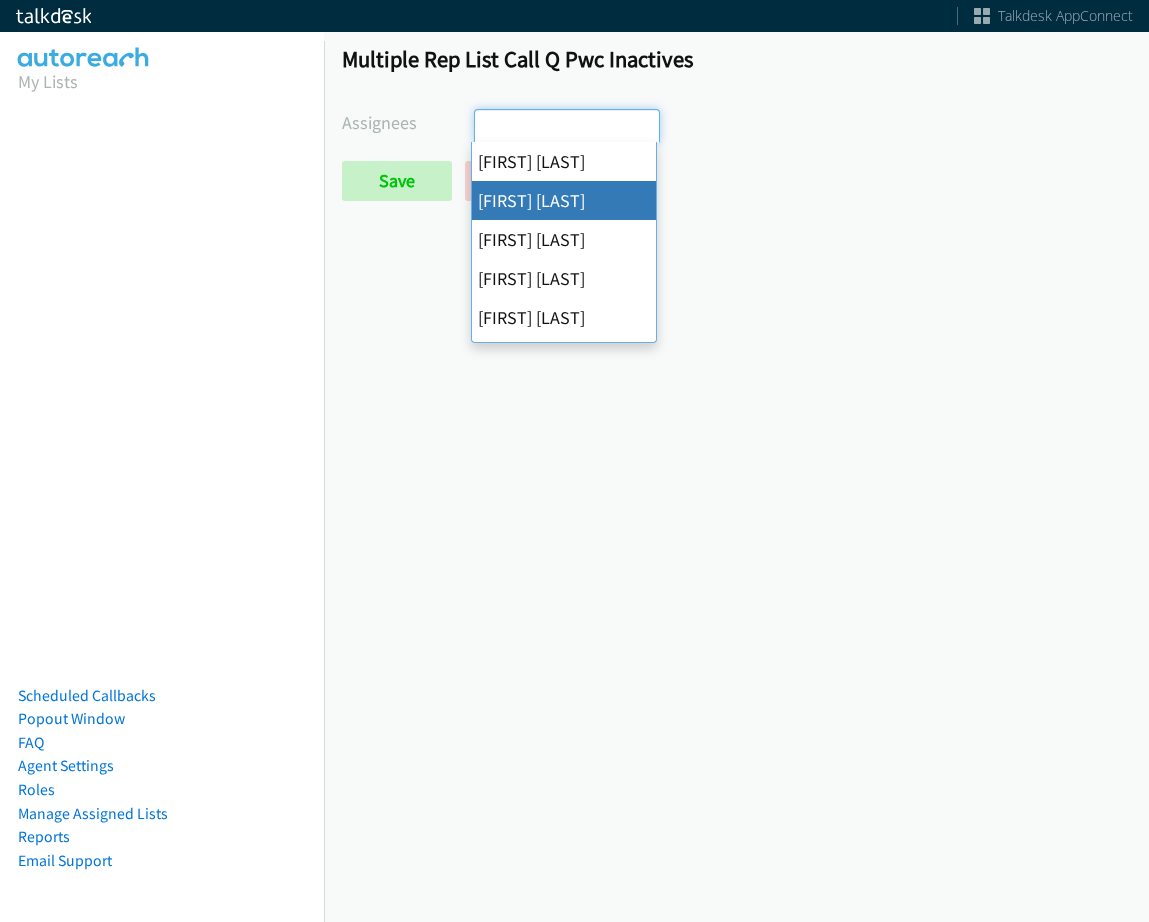 scroll, scrollTop: 0, scrollLeft: 0, axis: both 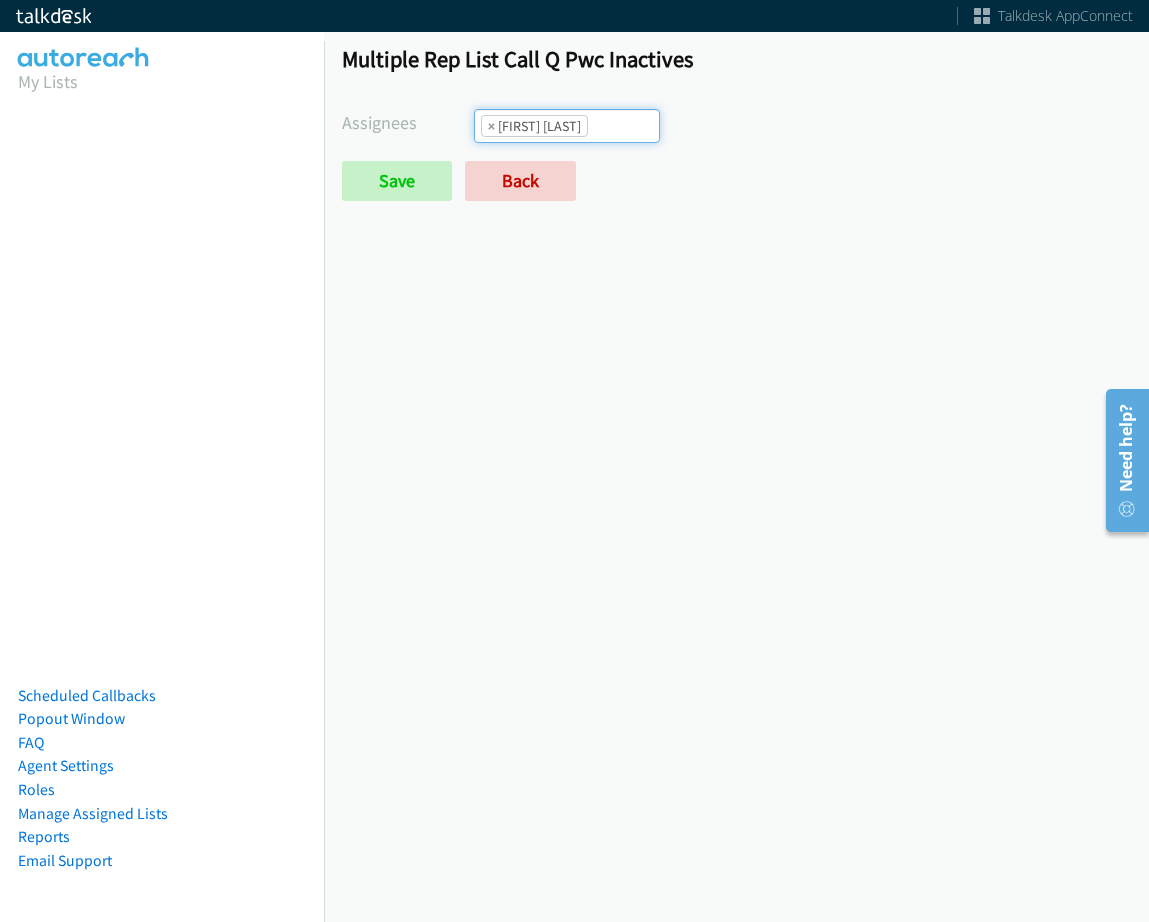 click on "× Daquaya Johnson" at bounding box center (567, 126) 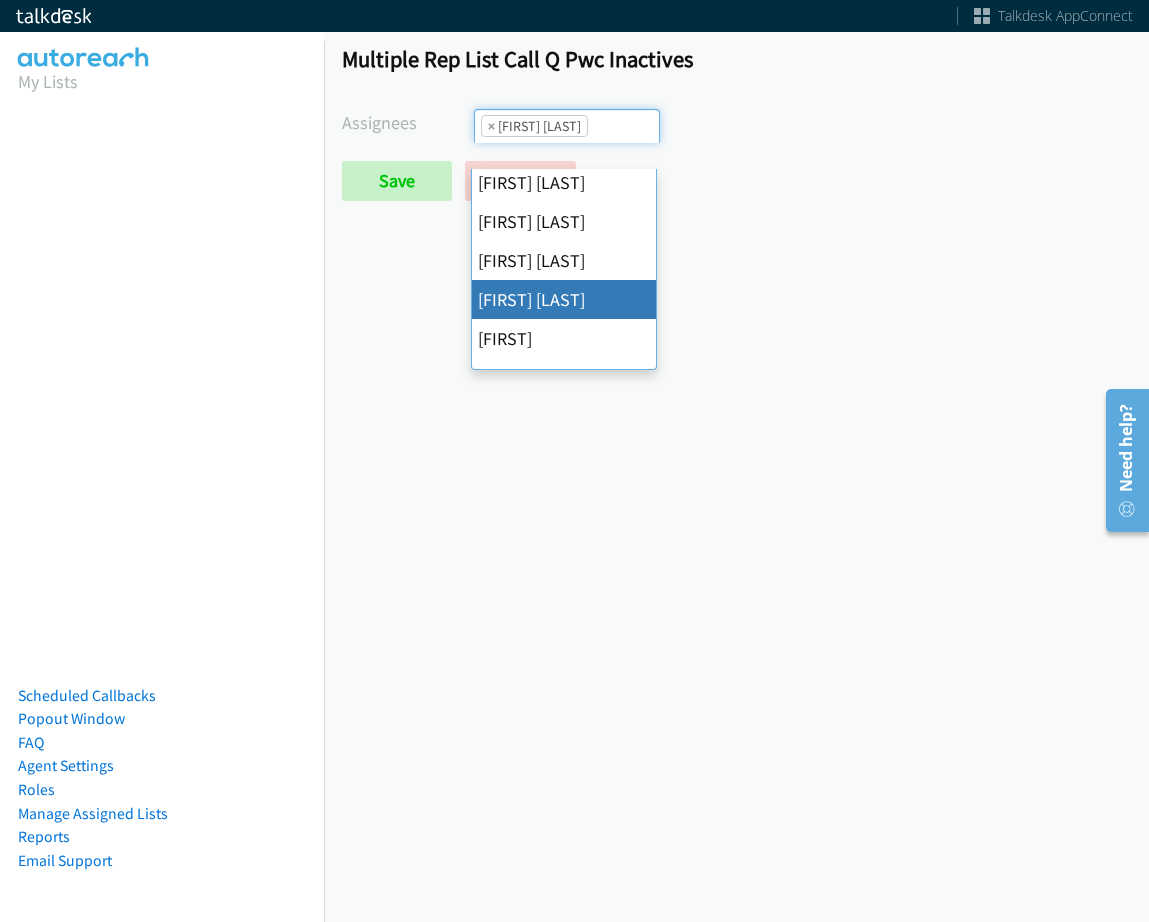 scroll, scrollTop: 0, scrollLeft: 0, axis: both 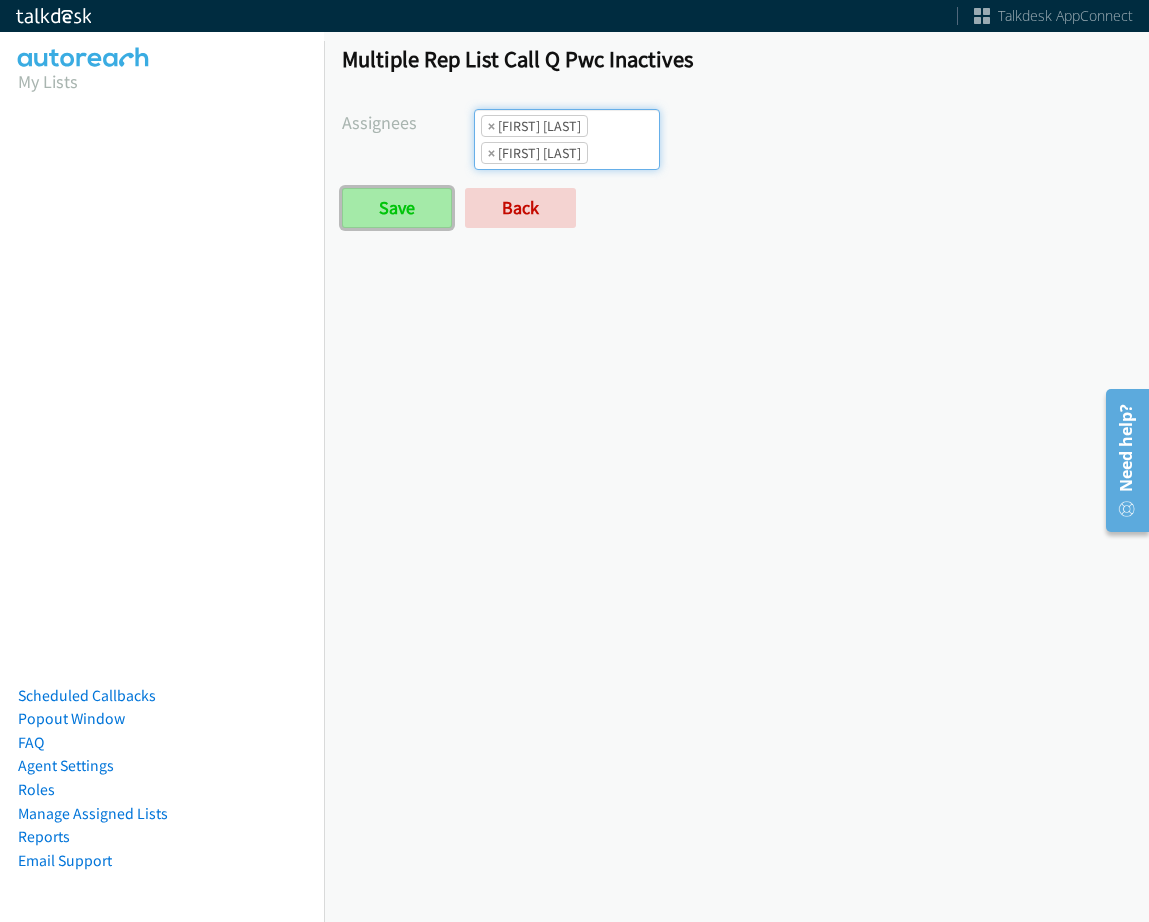 click on "Save" at bounding box center [397, 208] 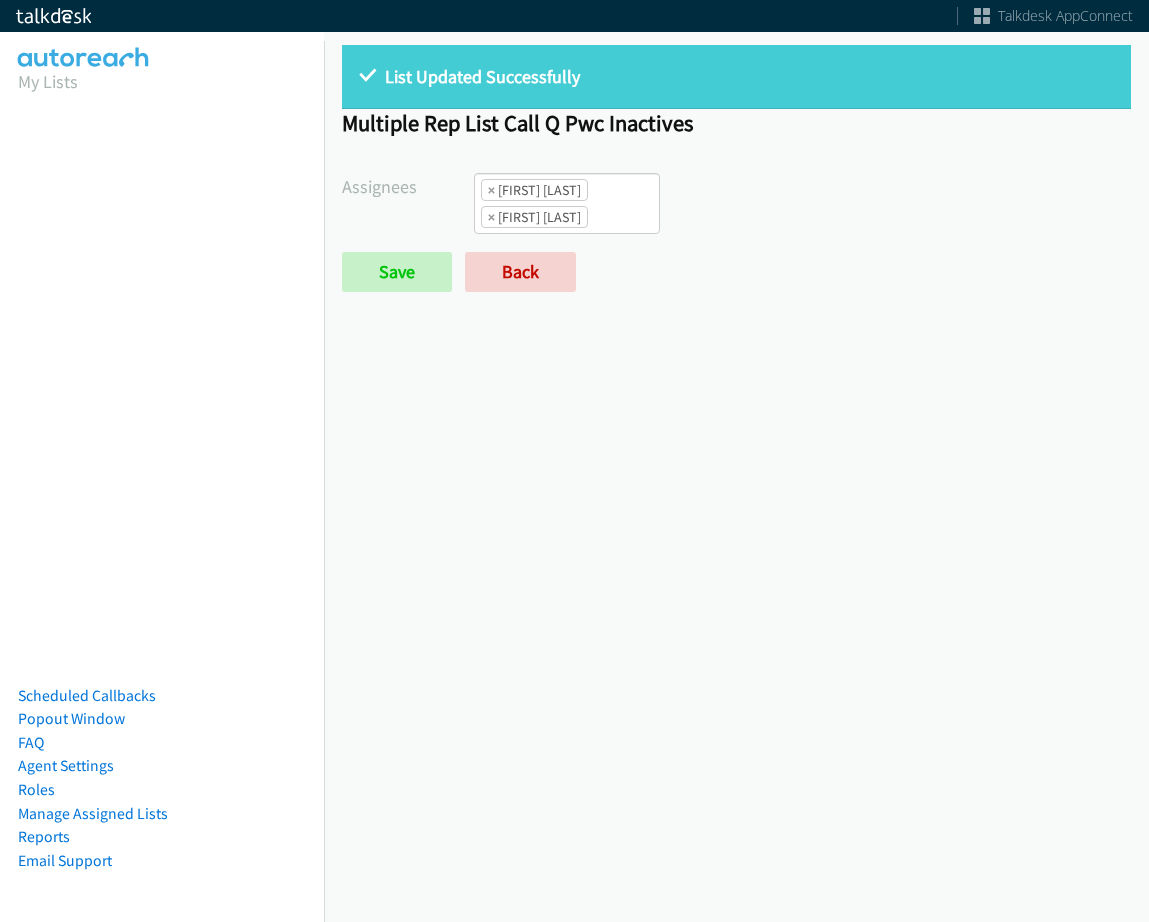 scroll, scrollTop: 0, scrollLeft: 0, axis: both 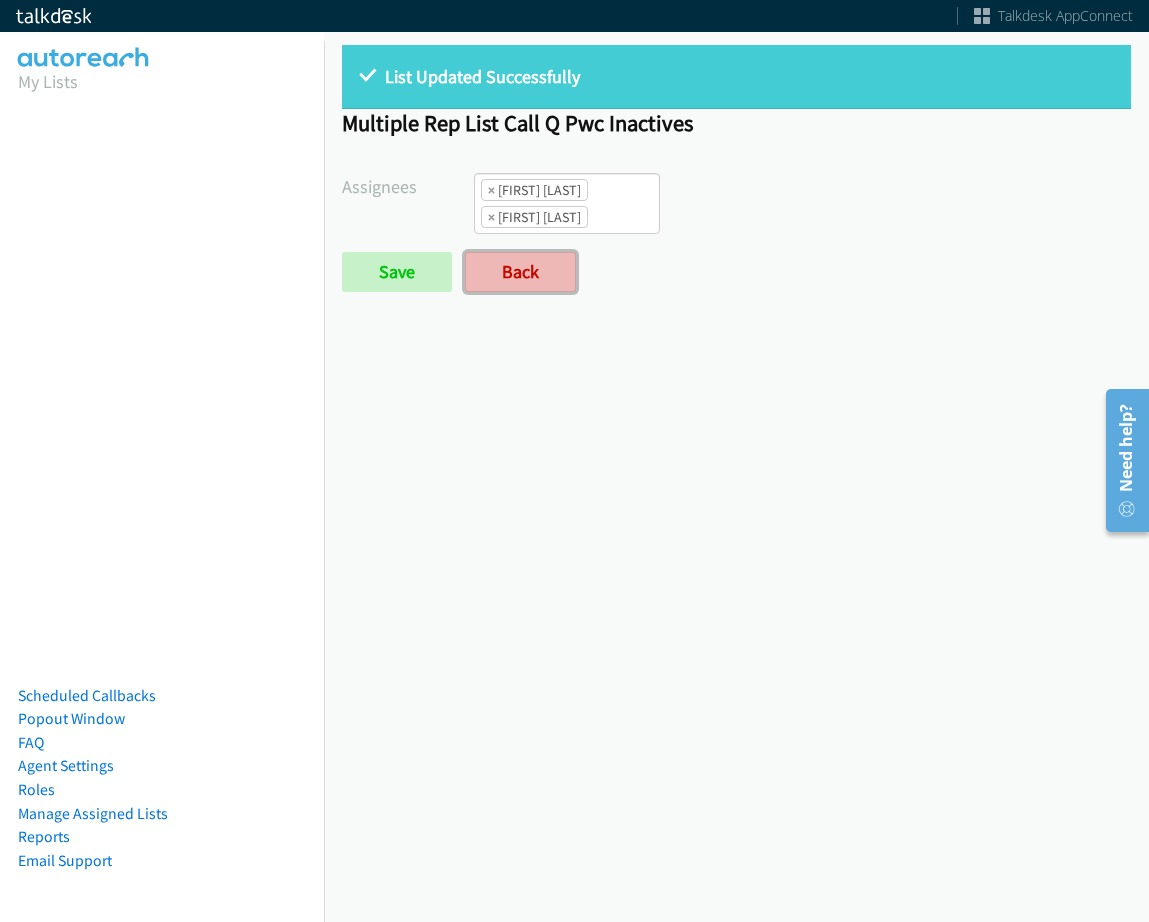click on "Back" at bounding box center (520, 272) 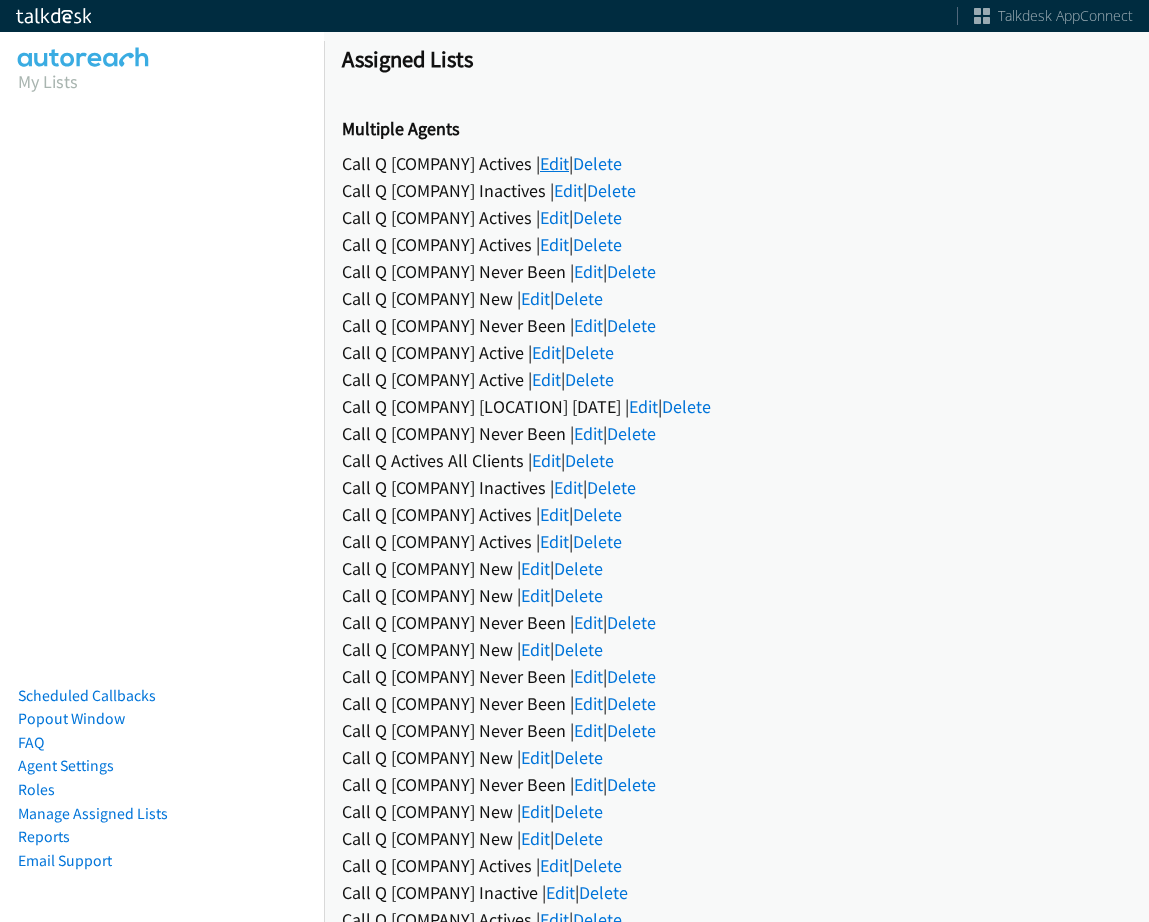 scroll, scrollTop: 0, scrollLeft: 0, axis: both 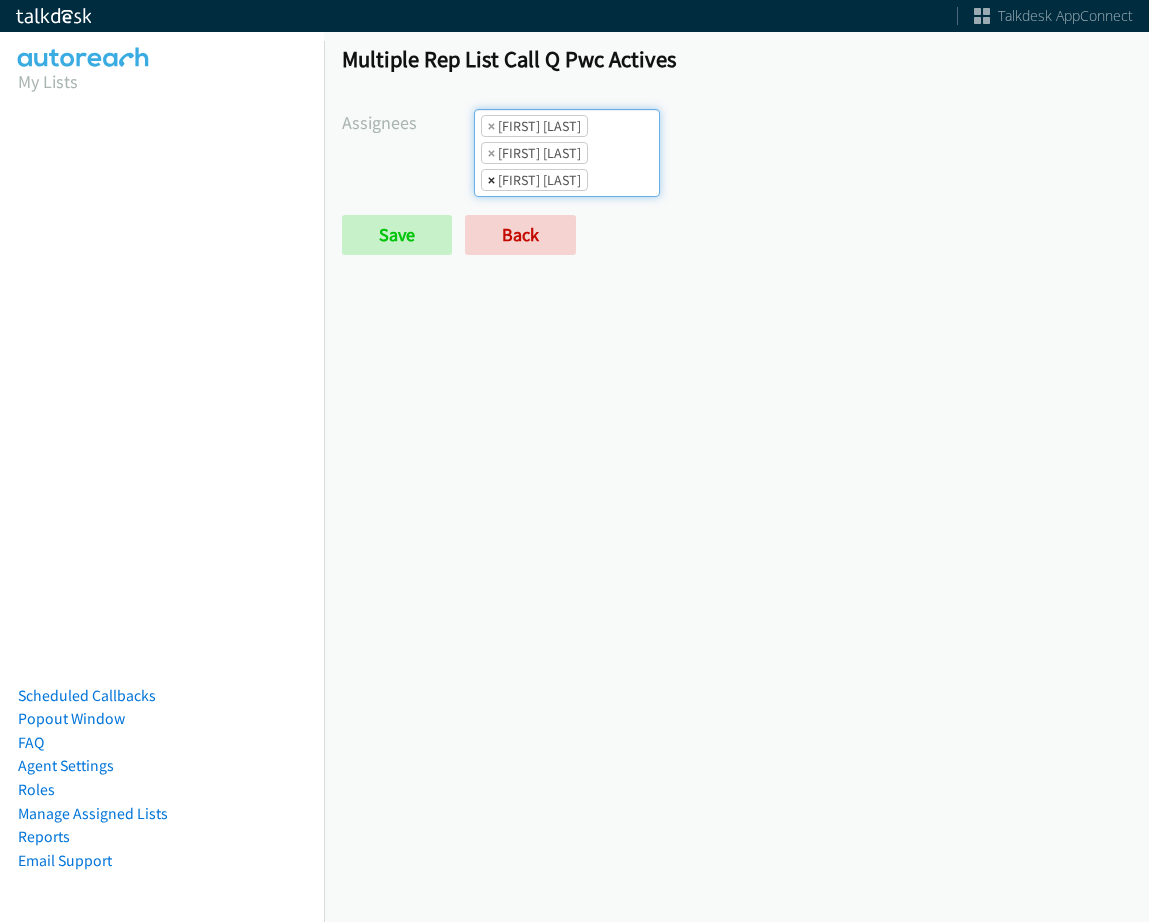 click on "×" at bounding box center [491, 126] 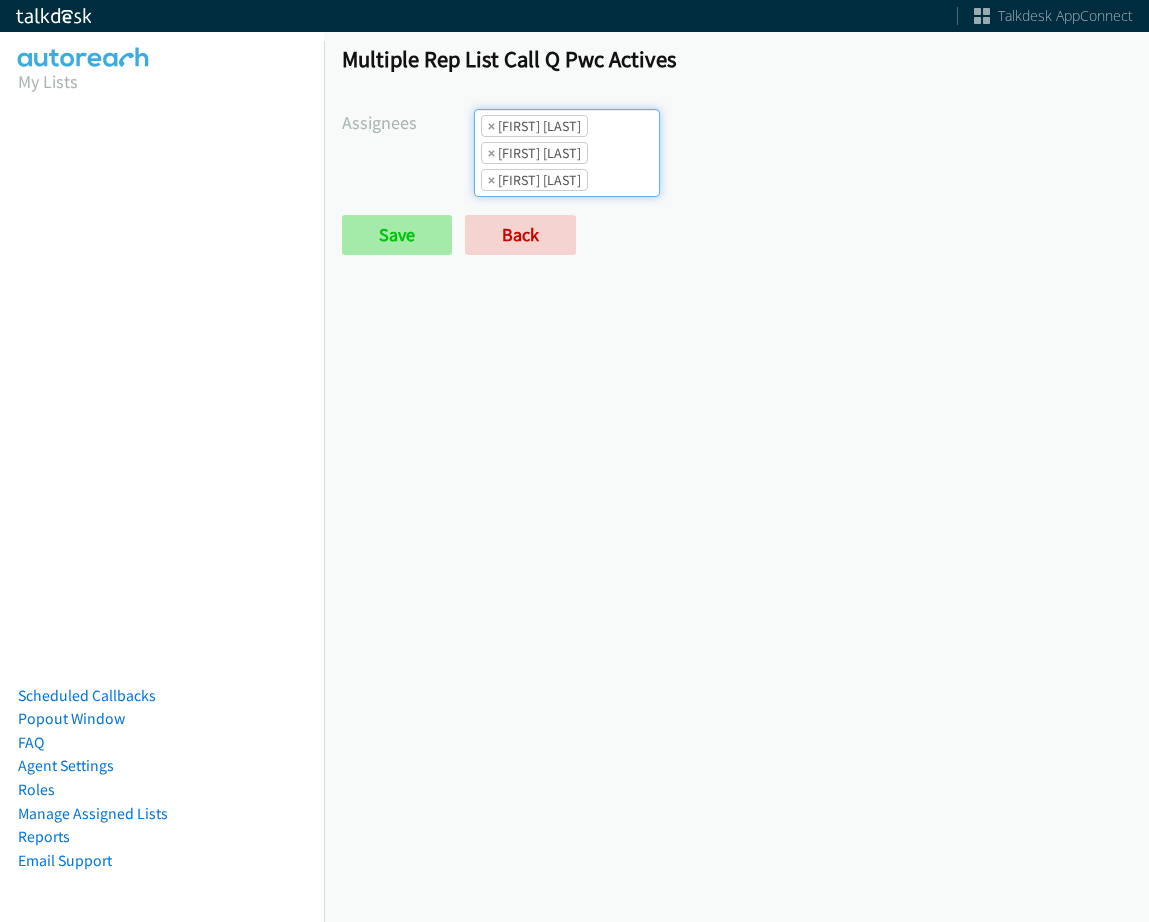 scroll, scrollTop: 24, scrollLeft: 0, axis: vertical 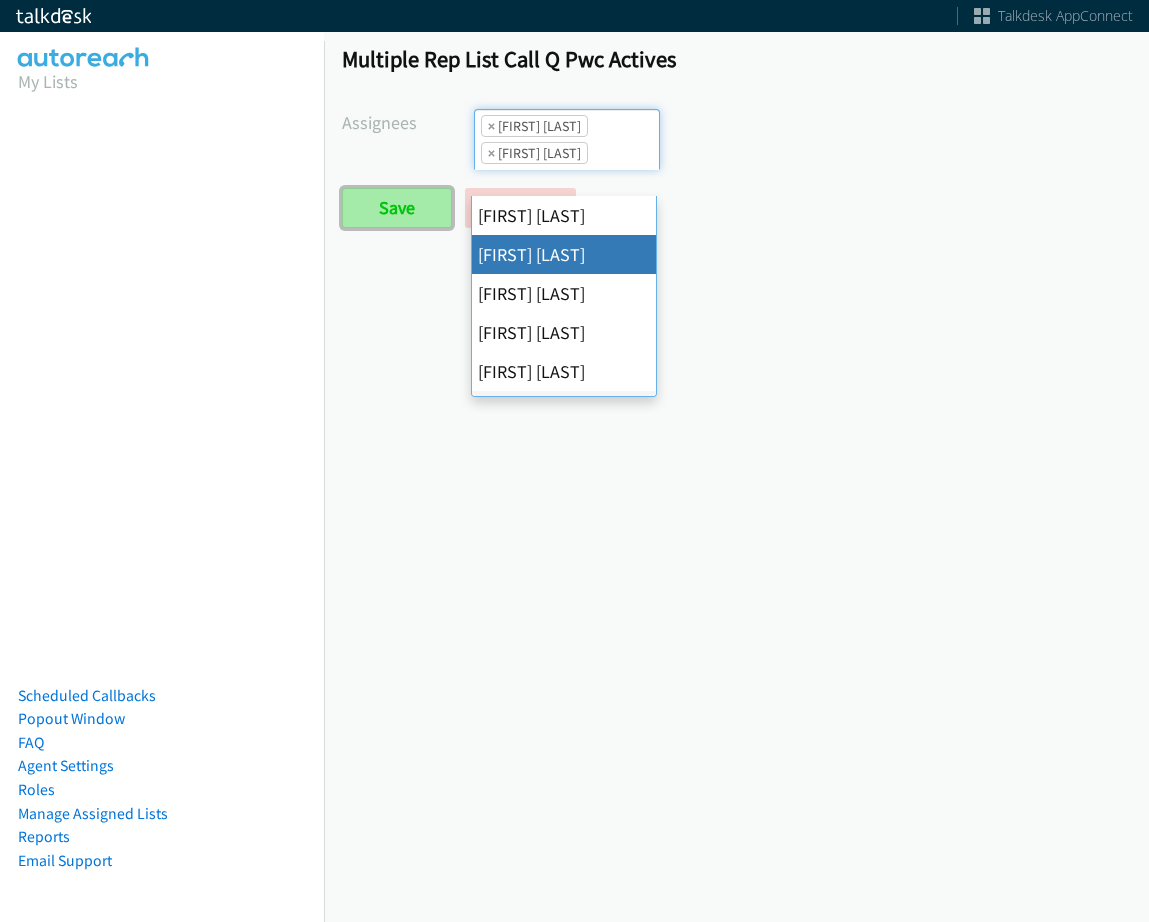 click on "Save" at bounding box center [397, 208] 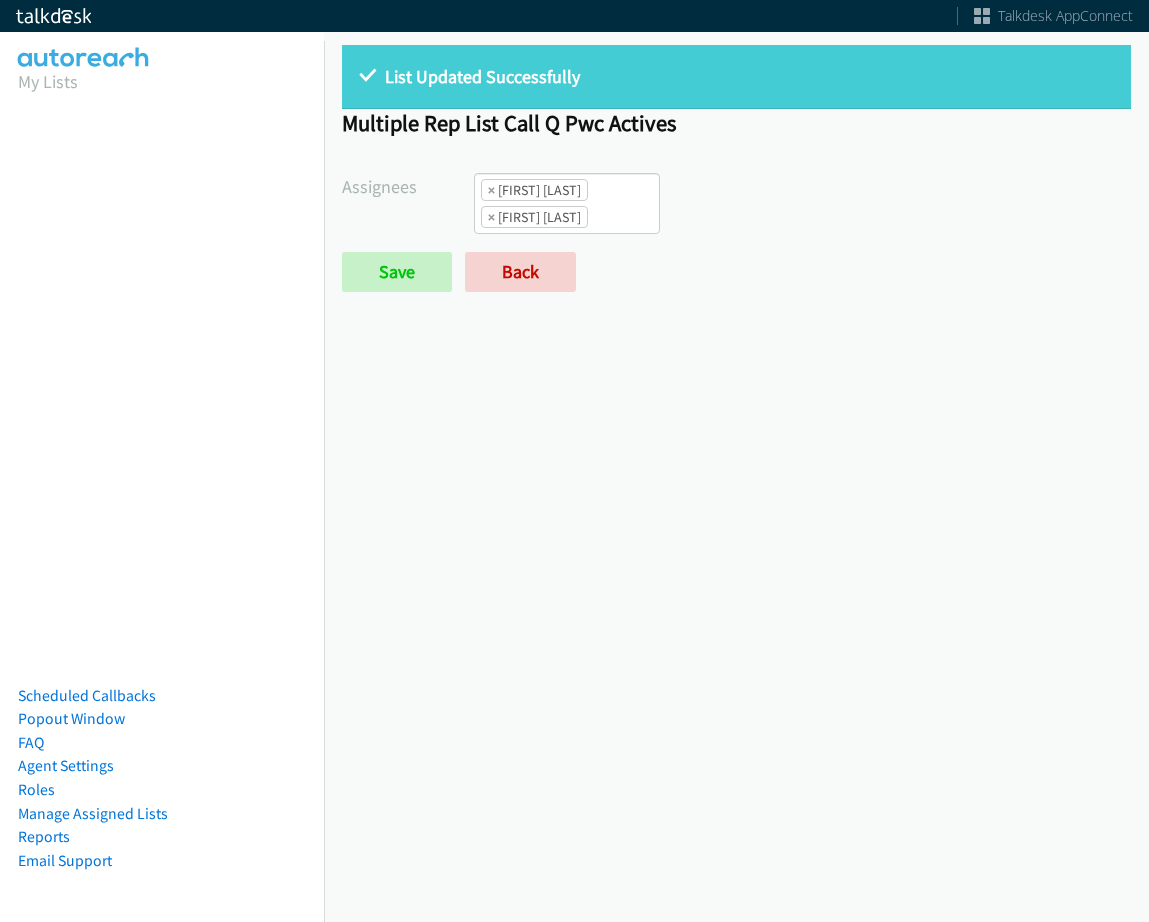 scroll, scrollTop: 0, scrollLeft: 0, axis: both 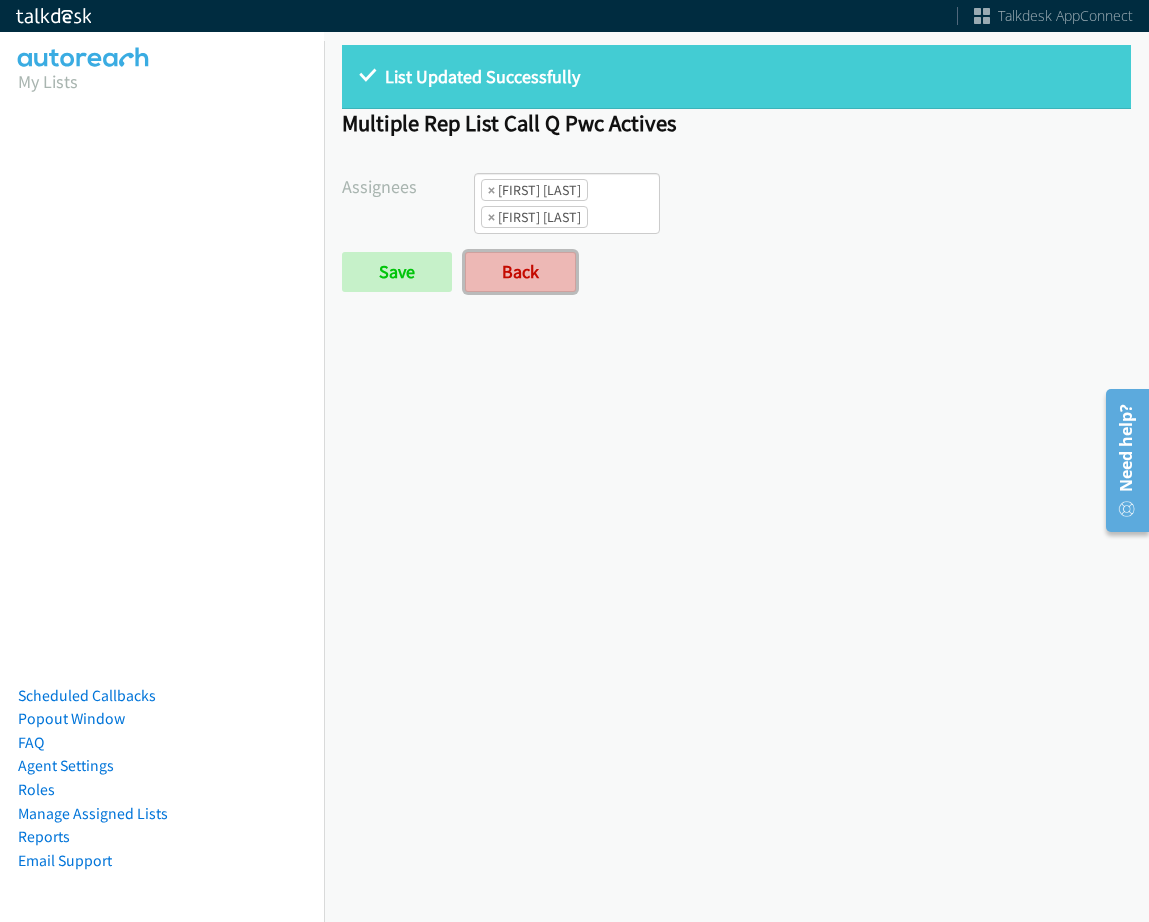 click on "Back" at bounding box center (520, 272) 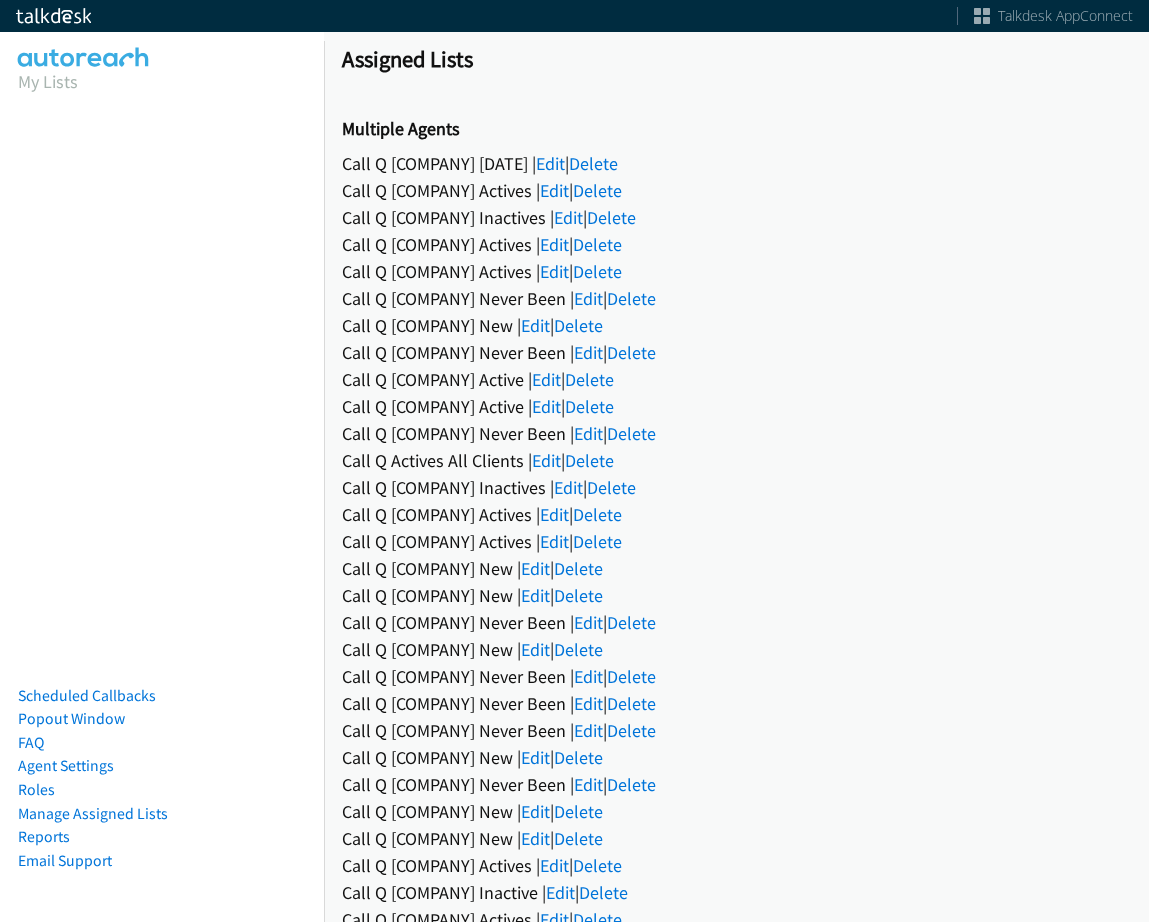 scroll, scrollTop: 0, scrollLeft: 0, axis: both 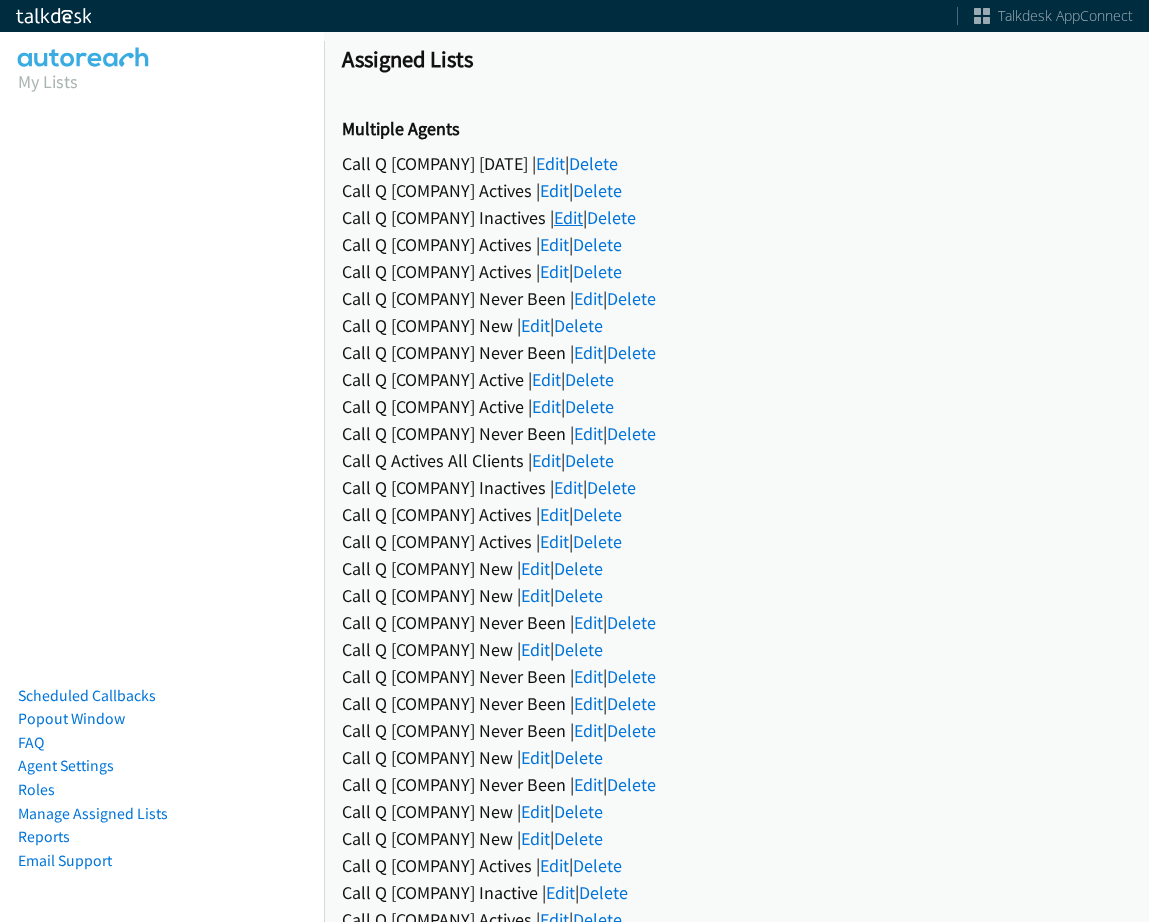 click on "Edit" at bounding box center (568, 217) 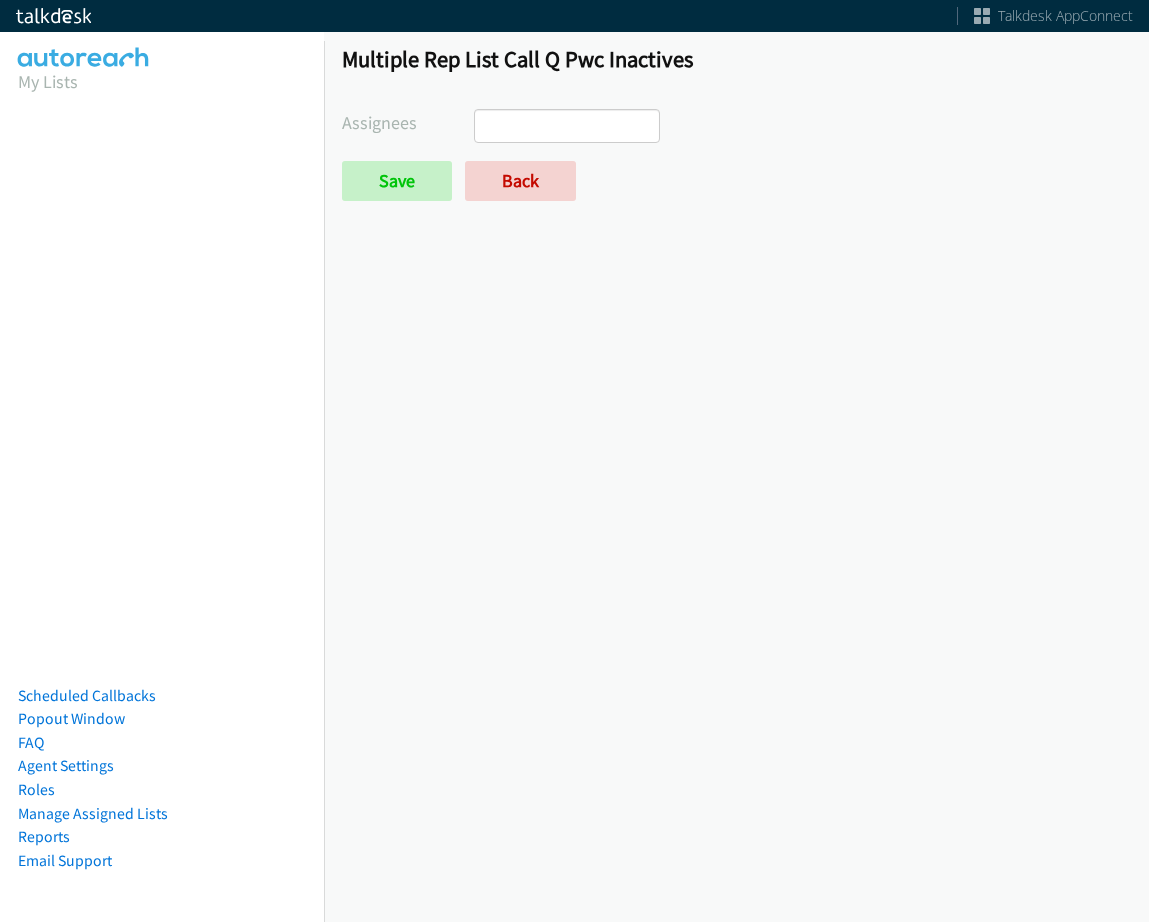 scroll, scrollTop: 0, scrollLeft: 0, axis: both 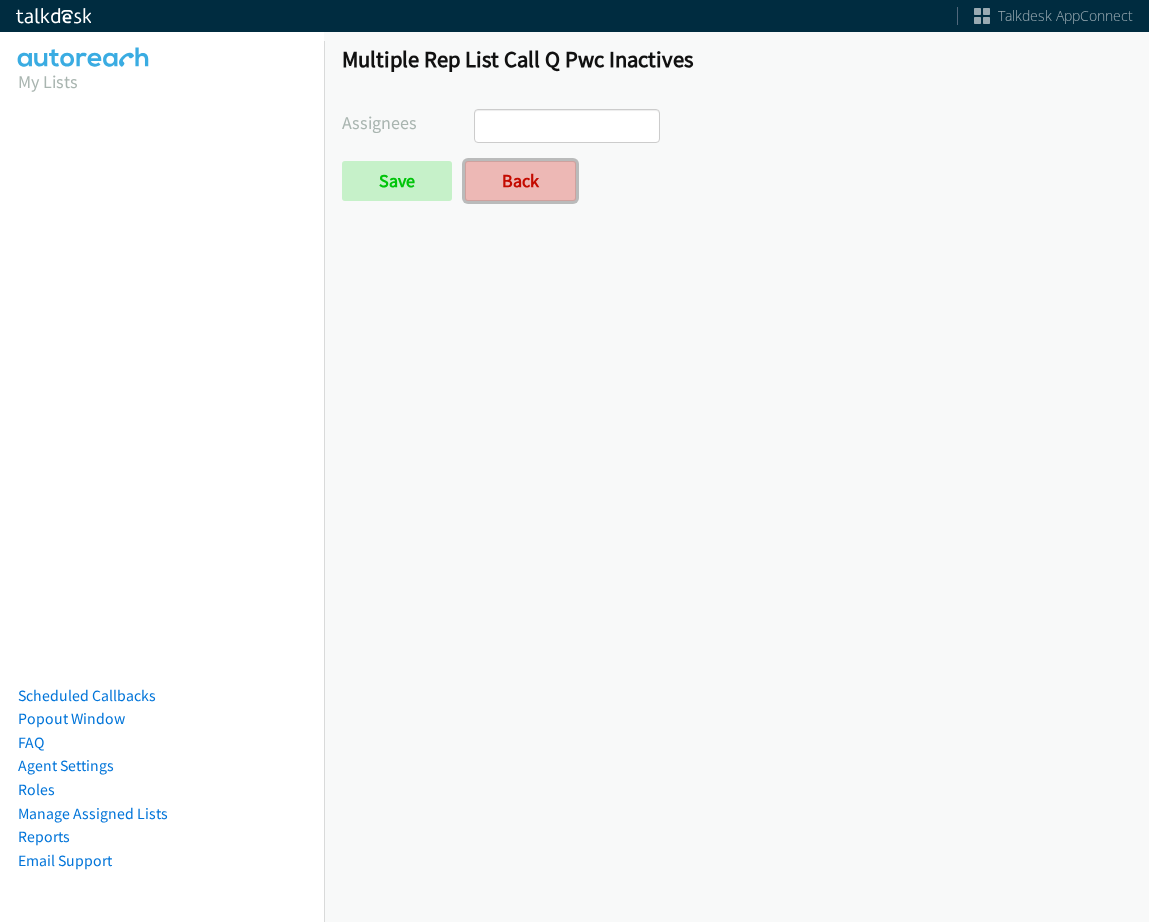 click on "Back" at bounding box center (520, 181) 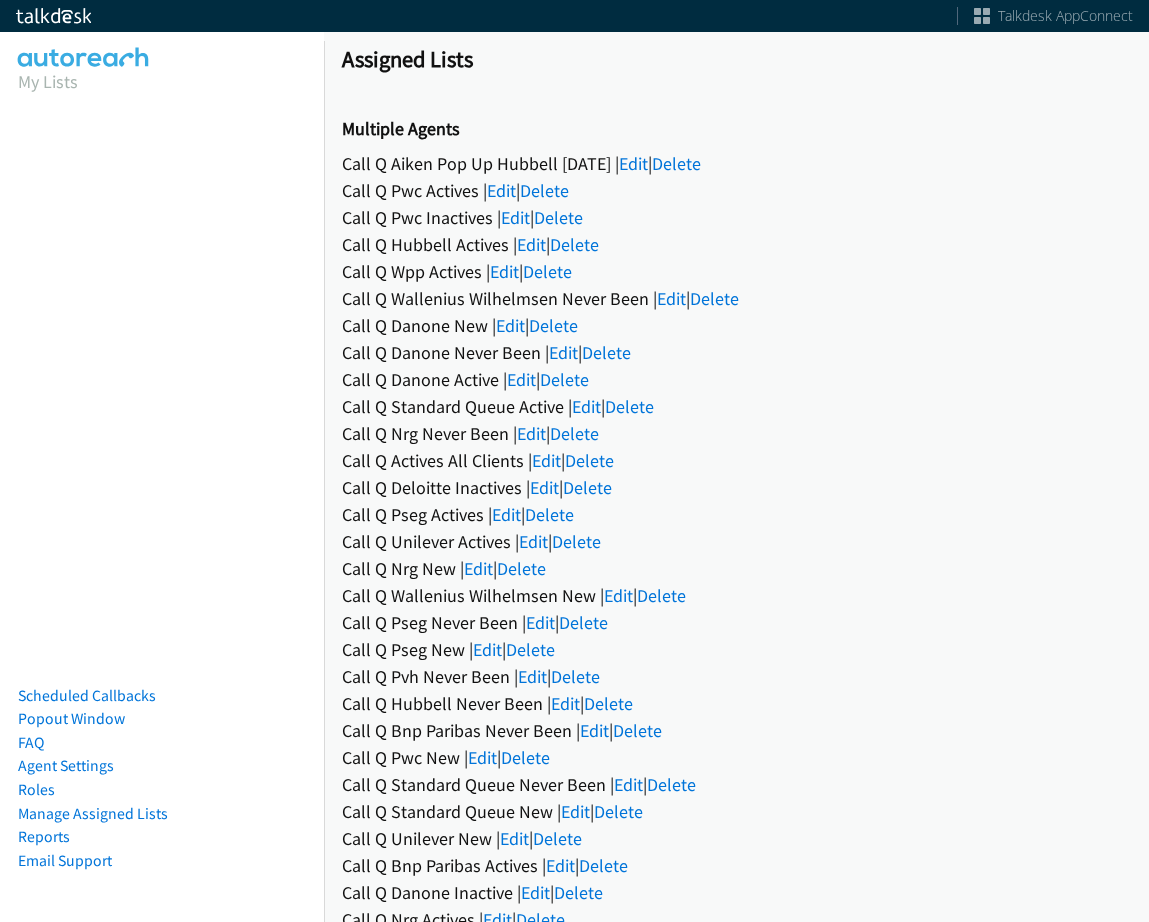 scroll, scrollTop: 0, scrollLeft: 0, axis: both 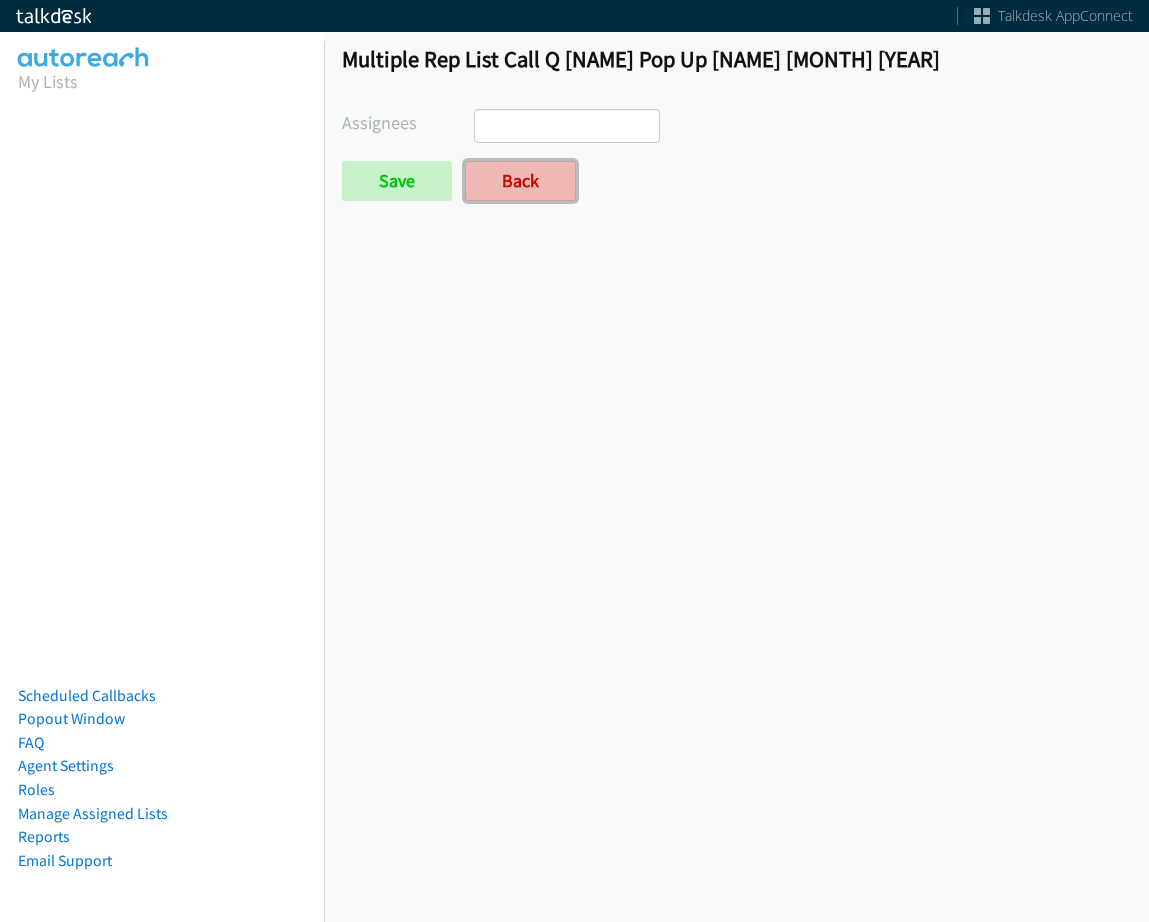 click on "Back" at bounding box center (520, 181) 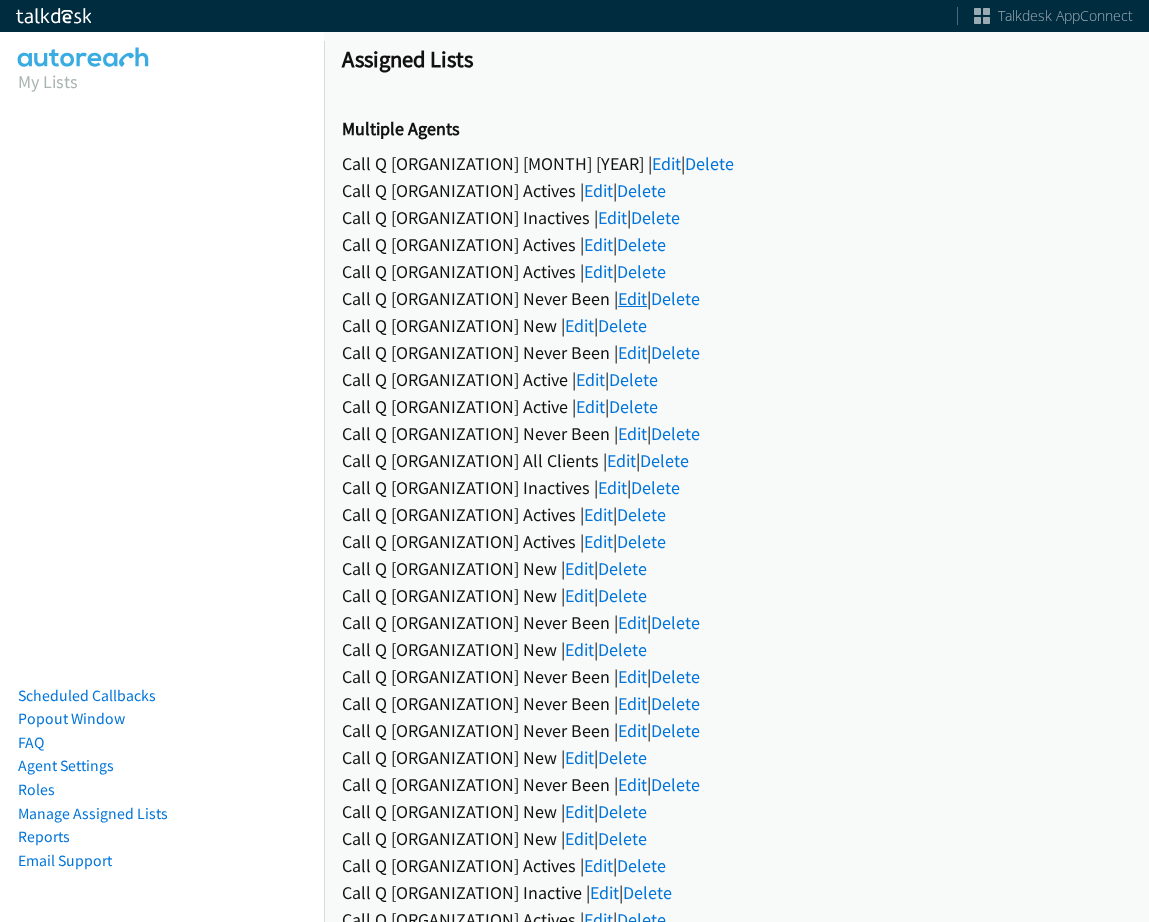 scroll, scrollTop: 0, scrollLeft: 0, axis: both 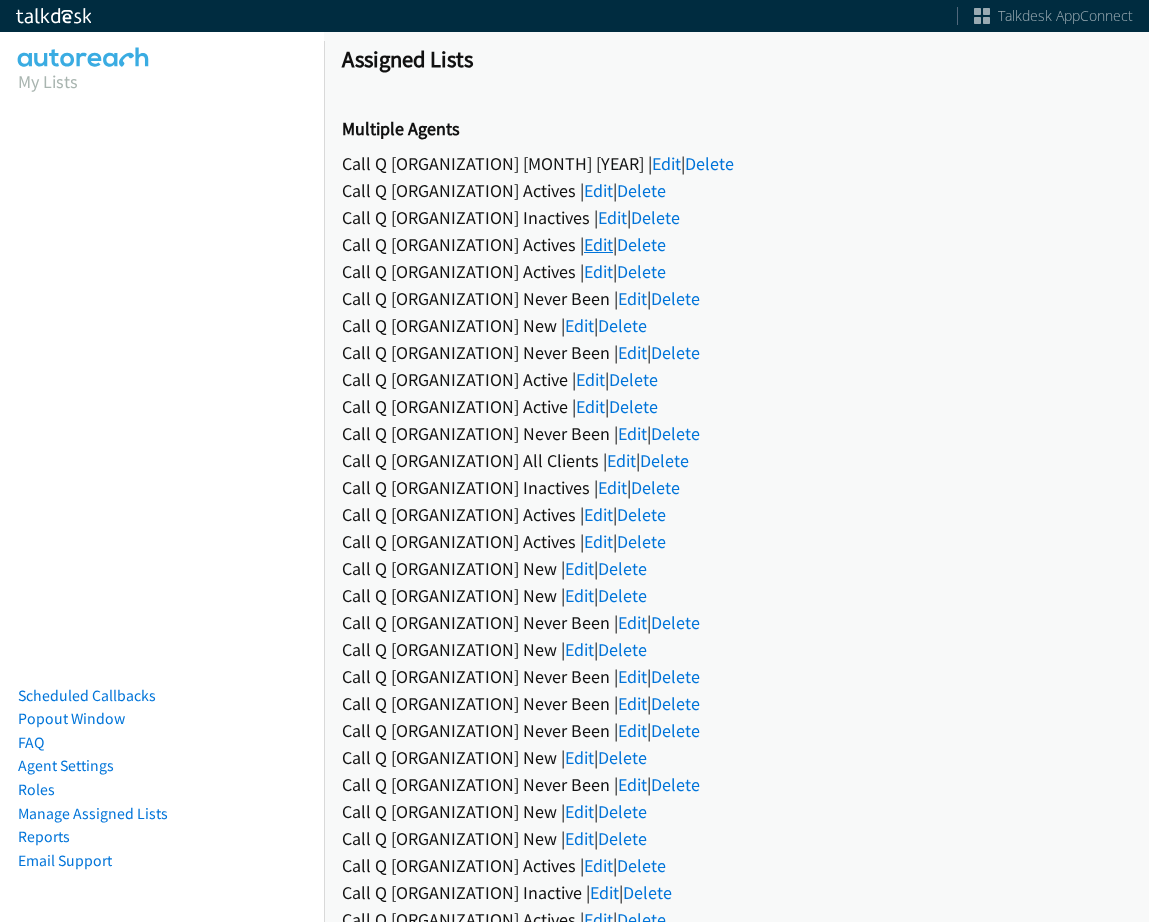 click on "Edit" at bounding box center (598, 244) 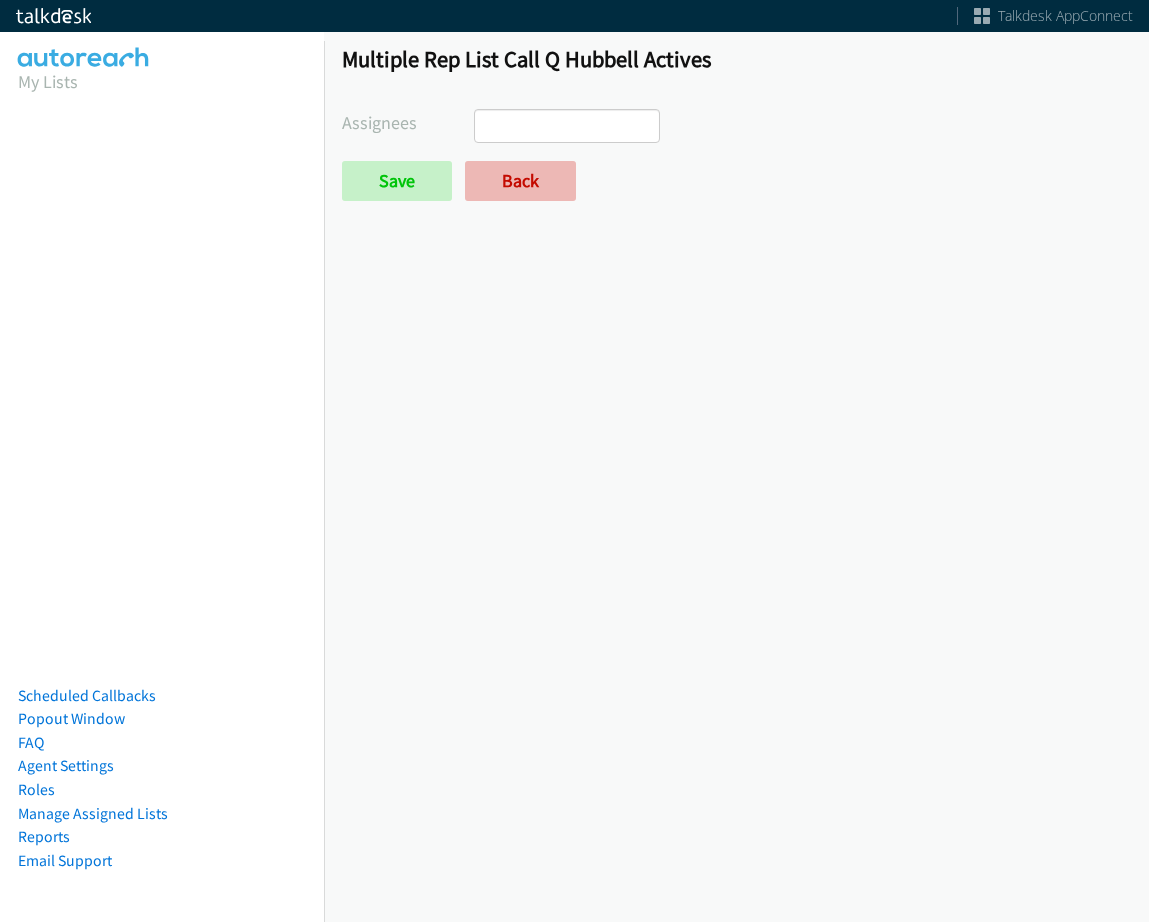 scroll, scrollTop: 0, scrollLeft: 0, axis: both 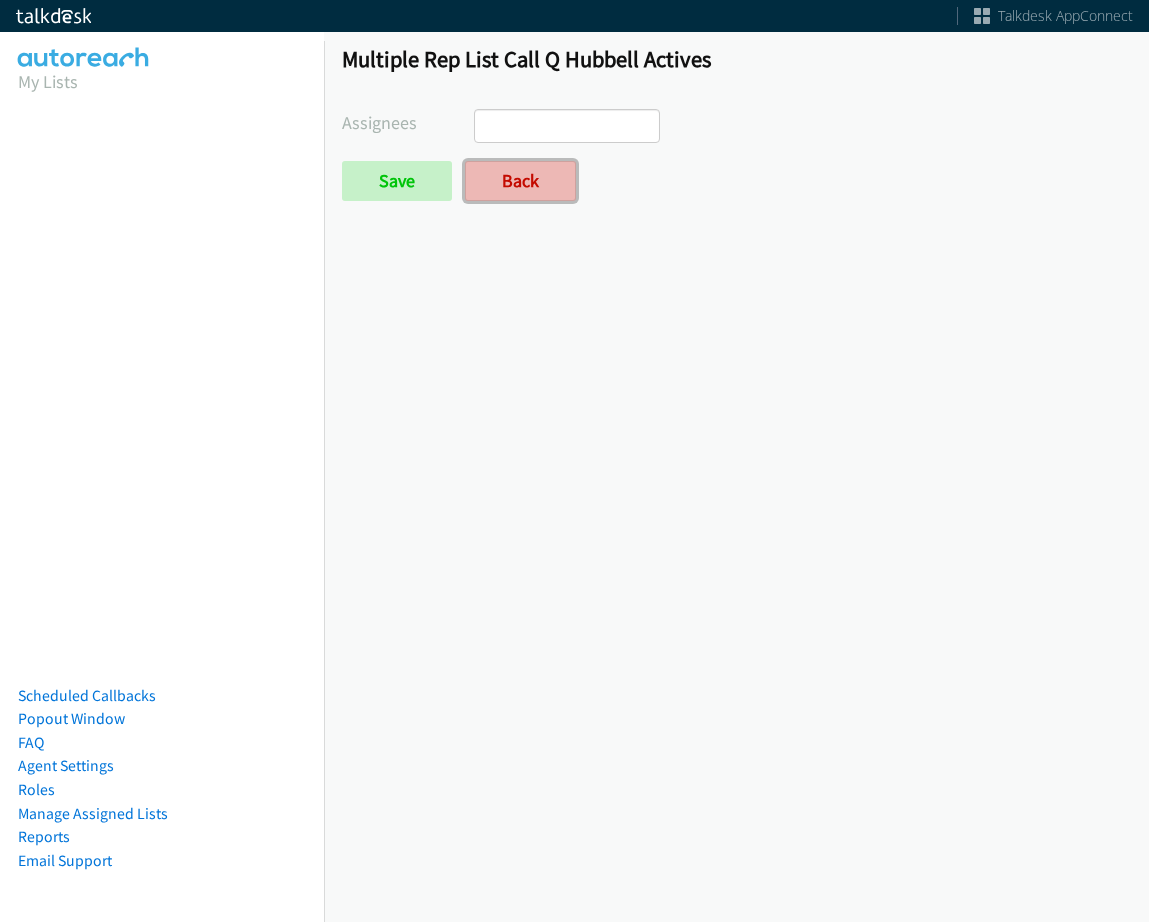 click on "Back" at bounding box center (520, 181) 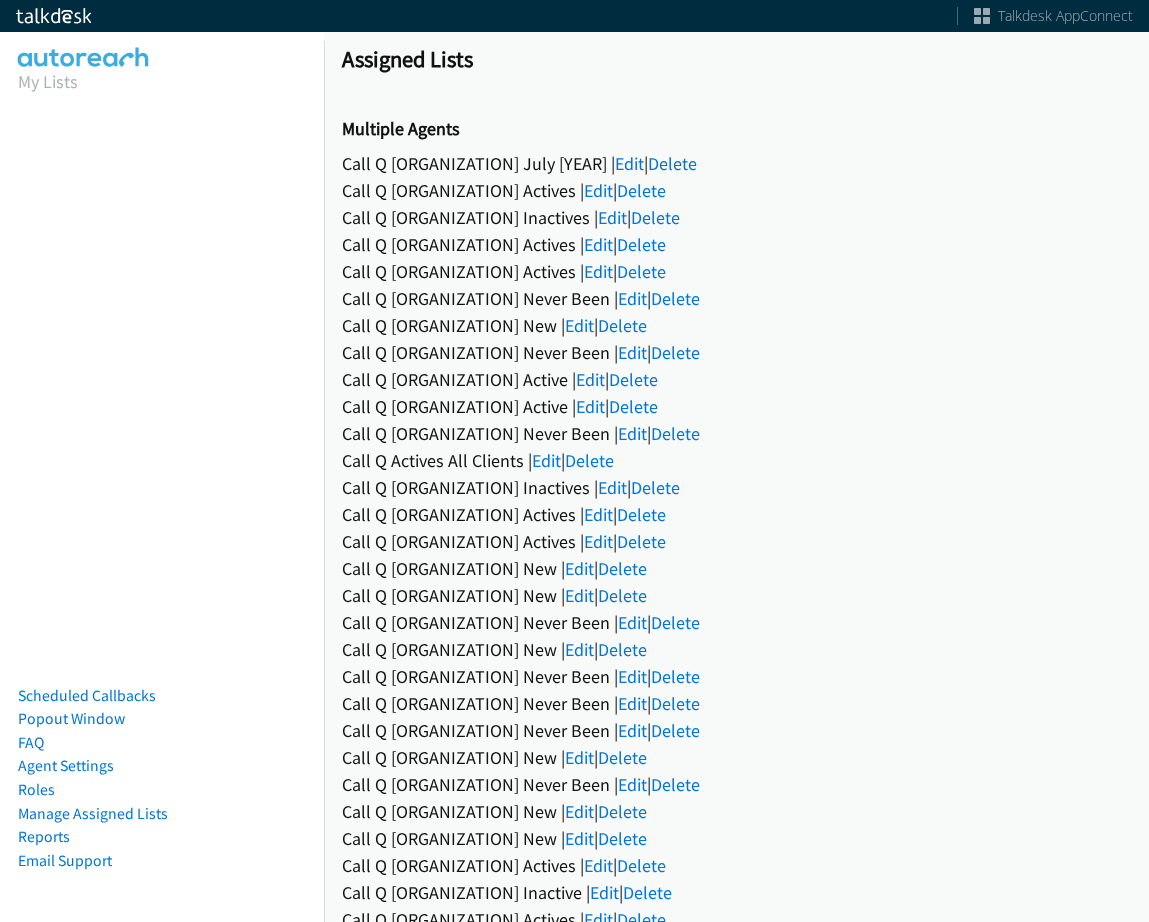 scroll, scrollTop: 0, scrollLeft: 0, axis: both 